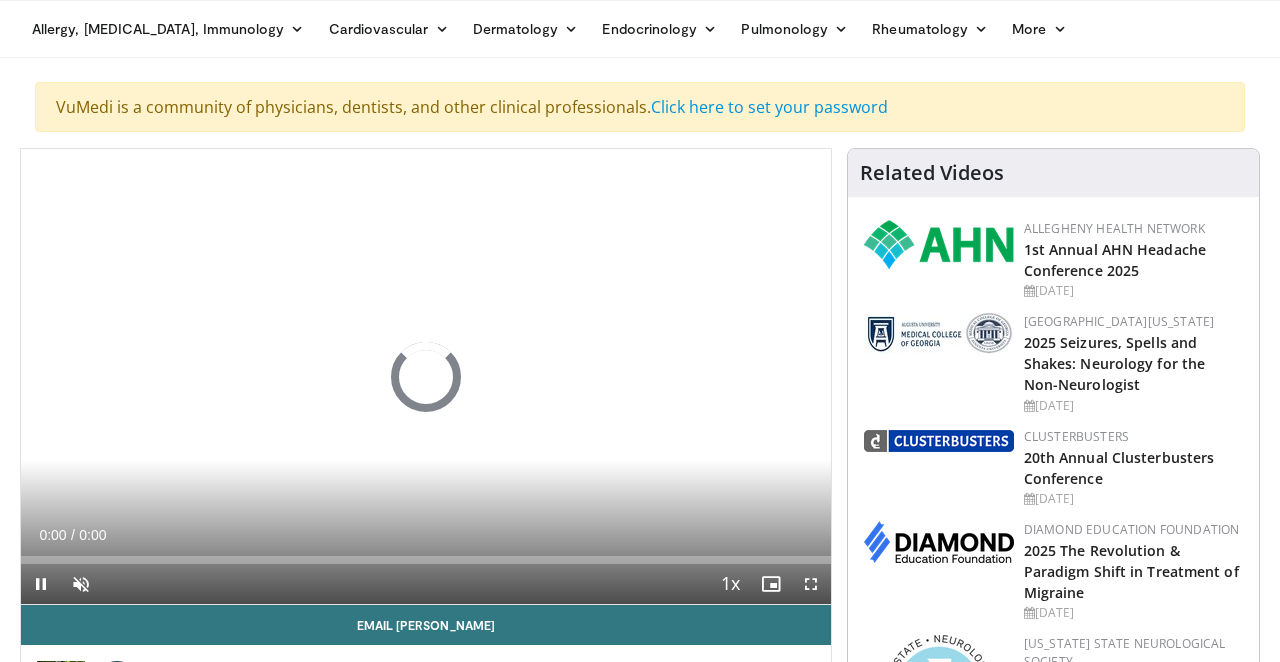 scroll, scrollTop: 111, scrollLeft: 0, axis: vertical 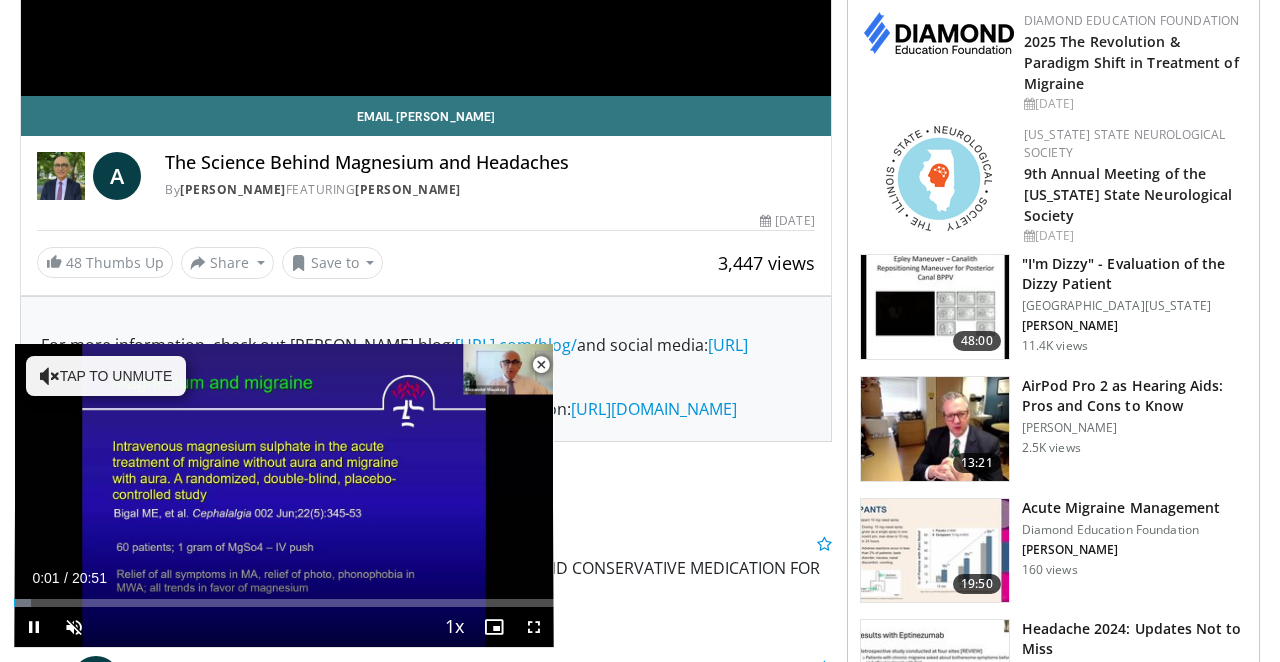 click at bounding box center (541, 365) 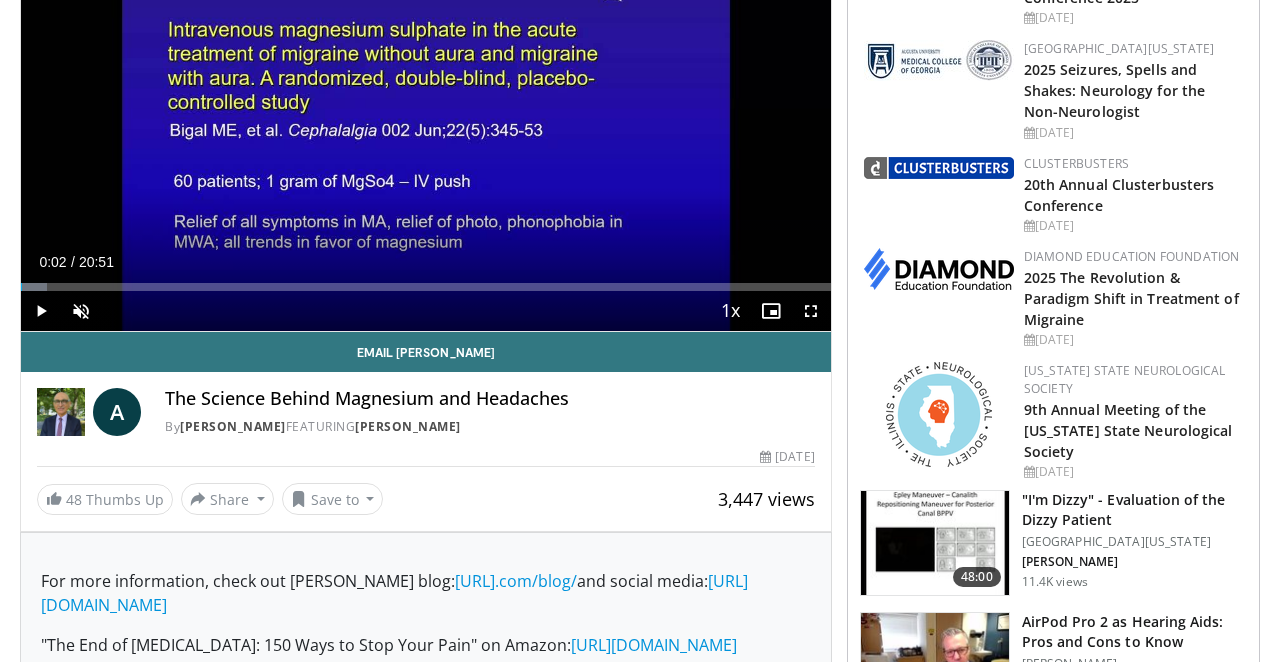 scroll, scrollTop: 251, scrollLeft: 0, axis: vertical 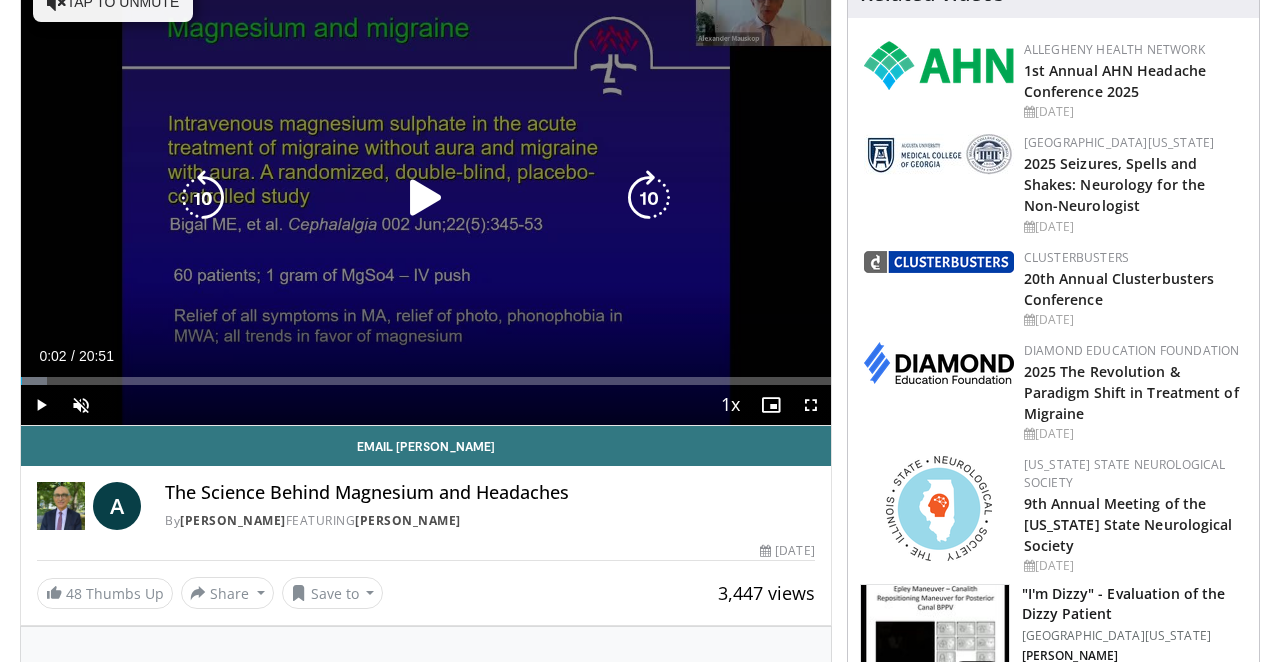 click at bounding box center (426, 198) 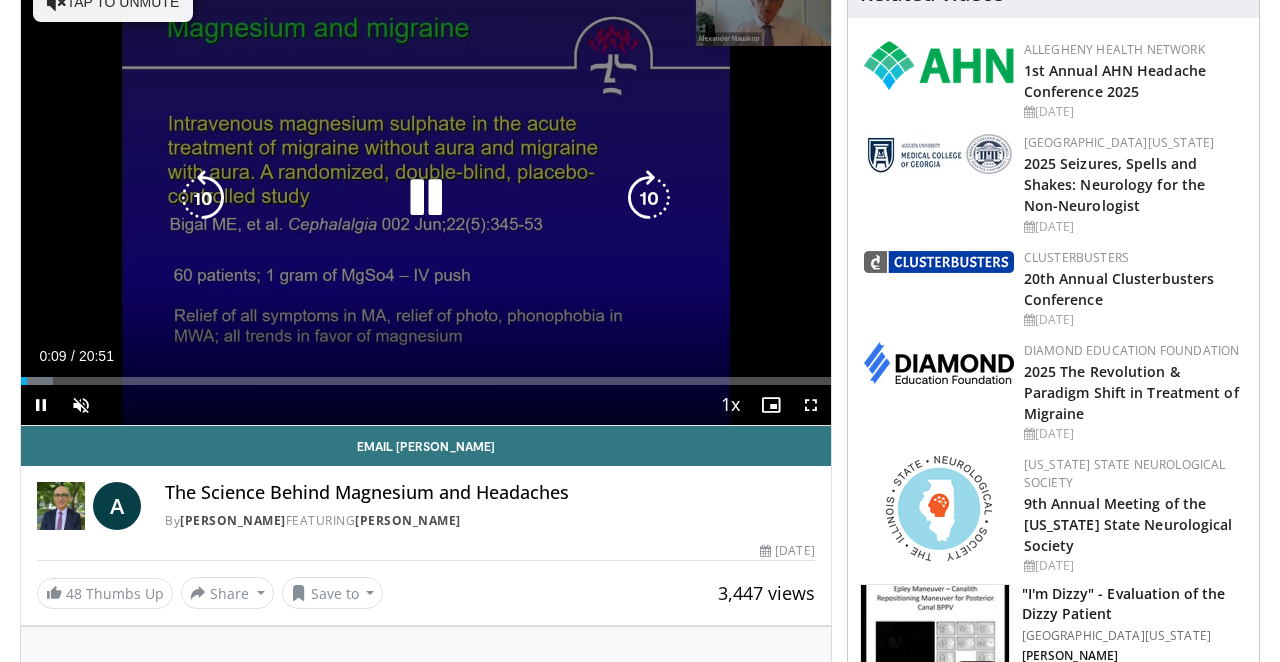 click at bounding box center [426, 198] 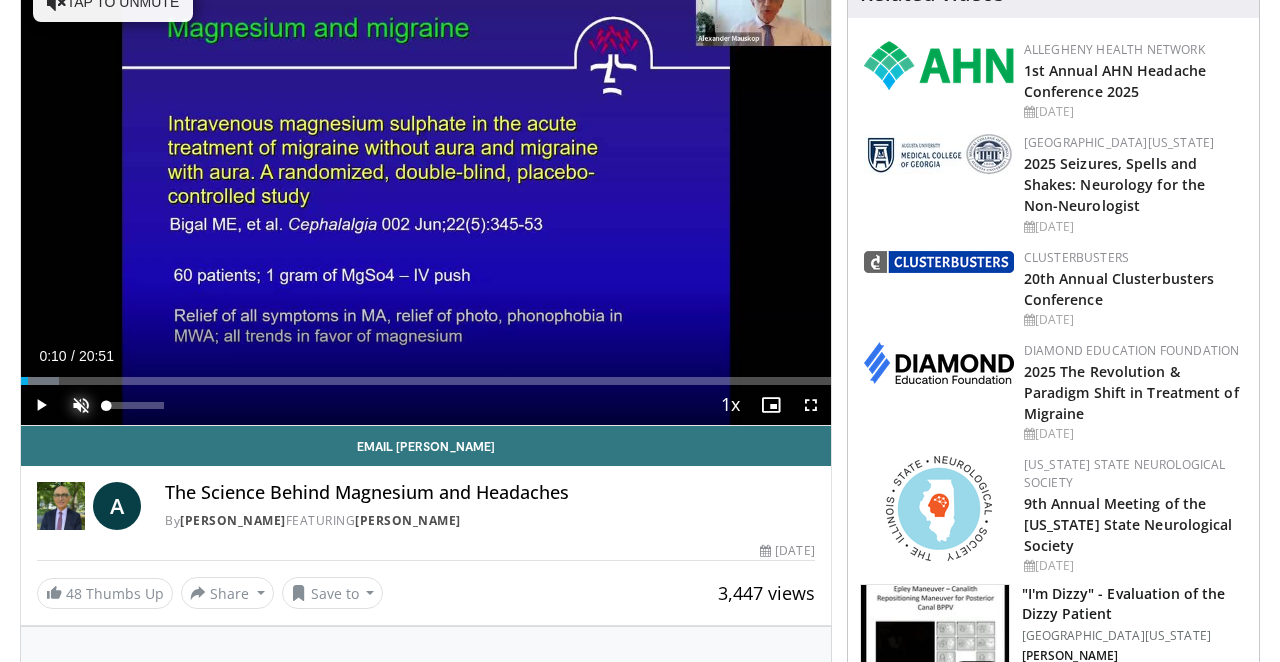 click at bounding box center [81, 405] 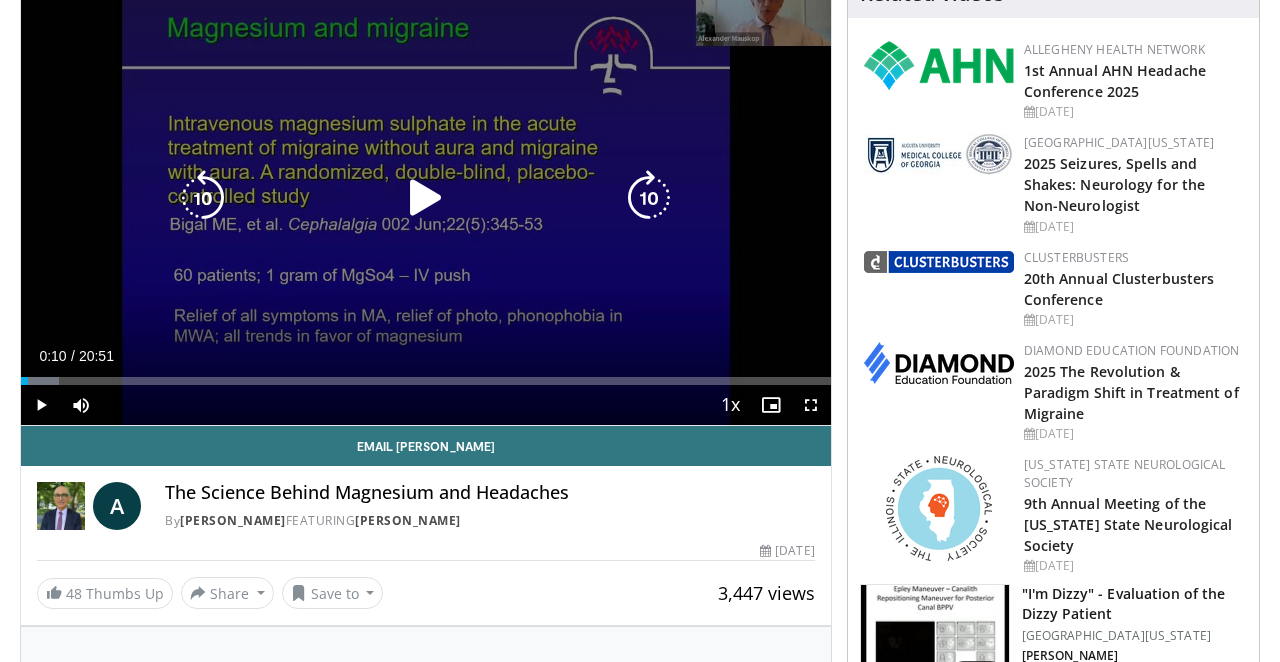 click at bounding box center [426, 198] 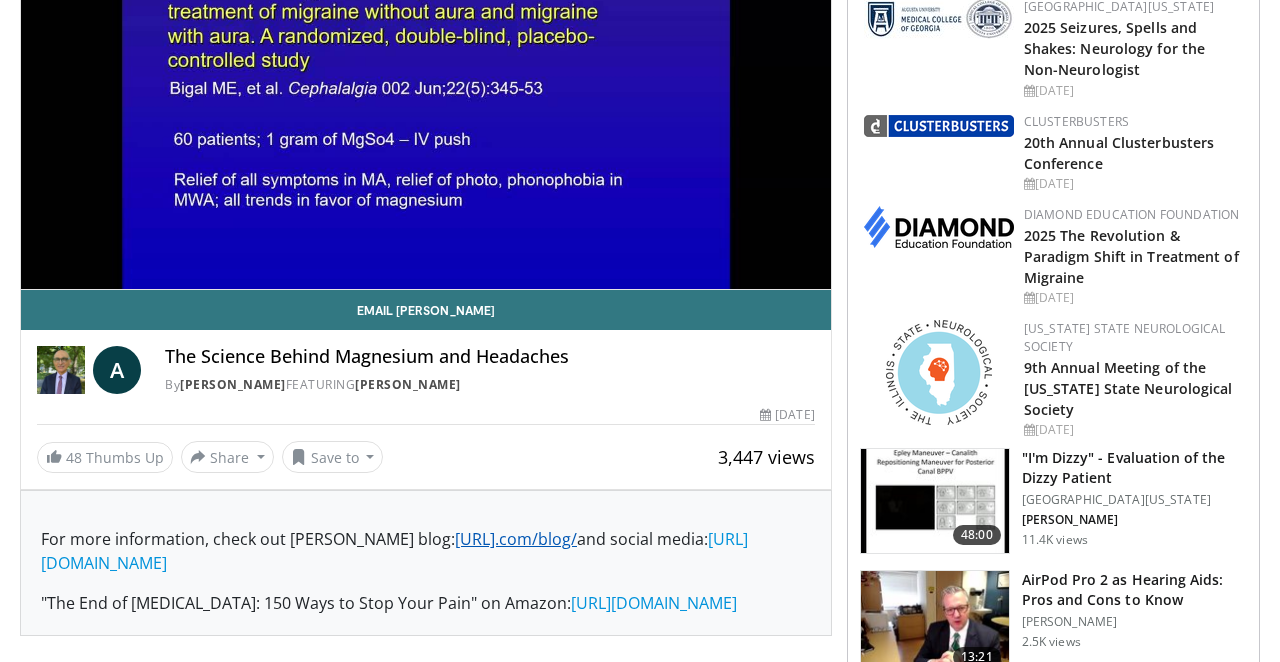 scroll, scrollTop: 363, scrollLeft: 0, axis: vertical 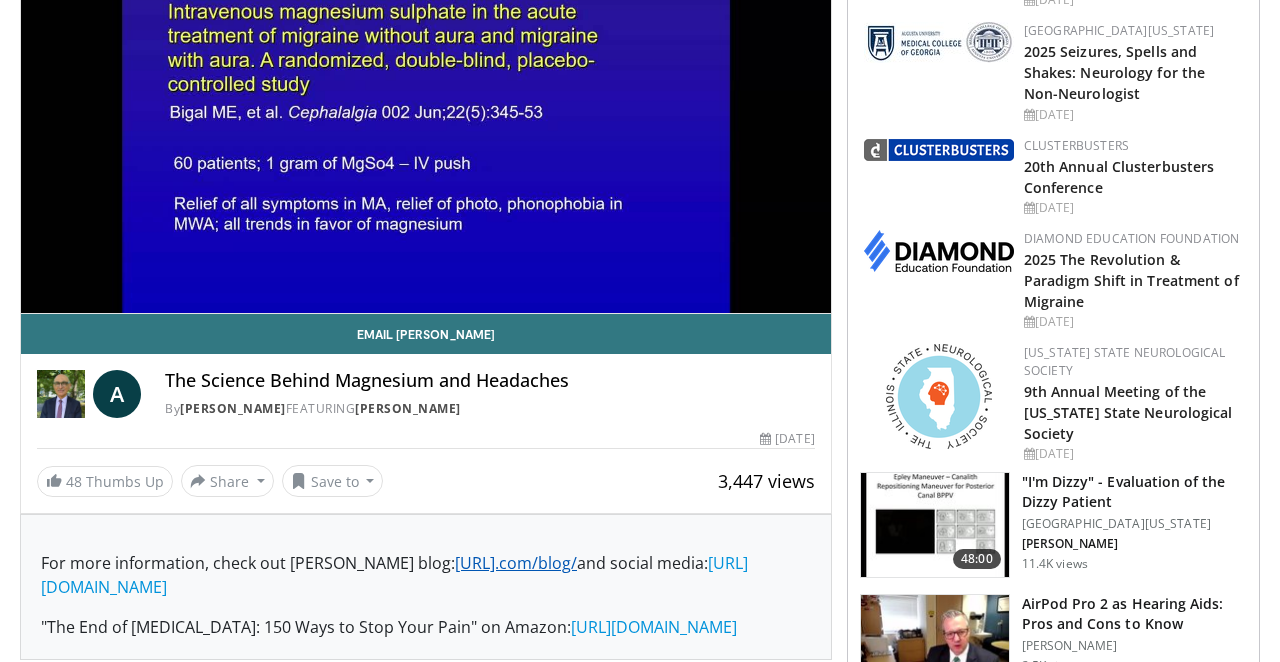 click on "[URL]. com/blog/" at bounding box center (516, 563) 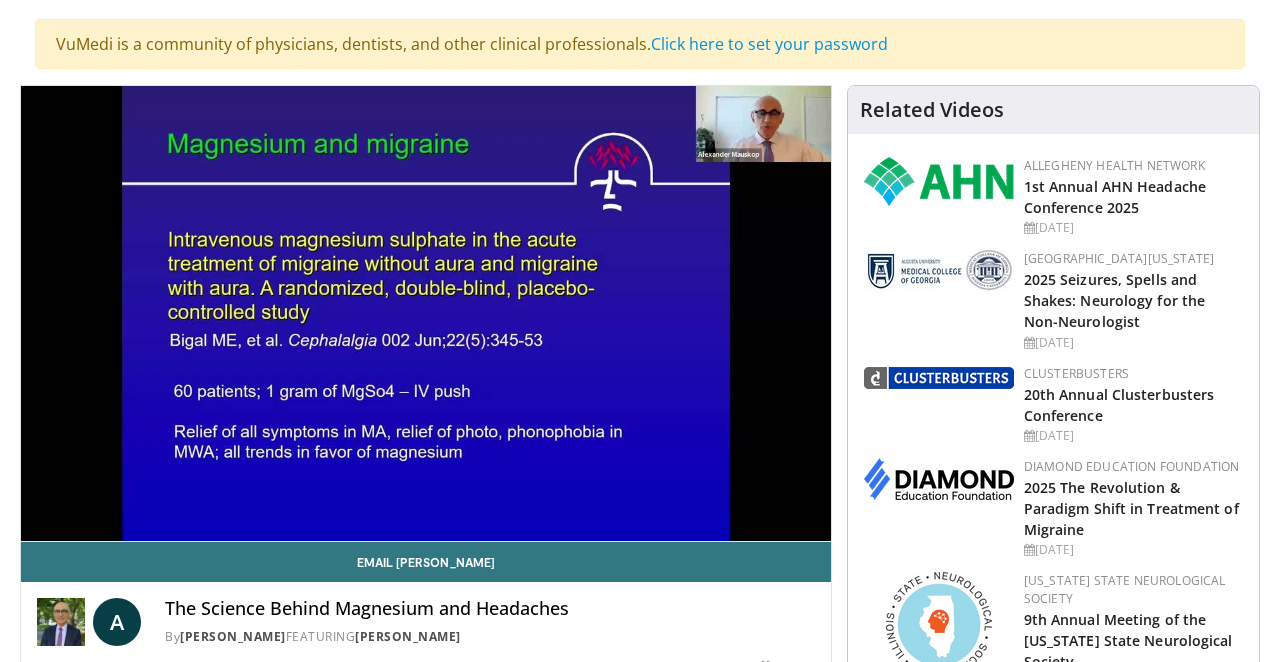 scroll, scrollTop: 146, scrollLeft: 0, axis: vertical 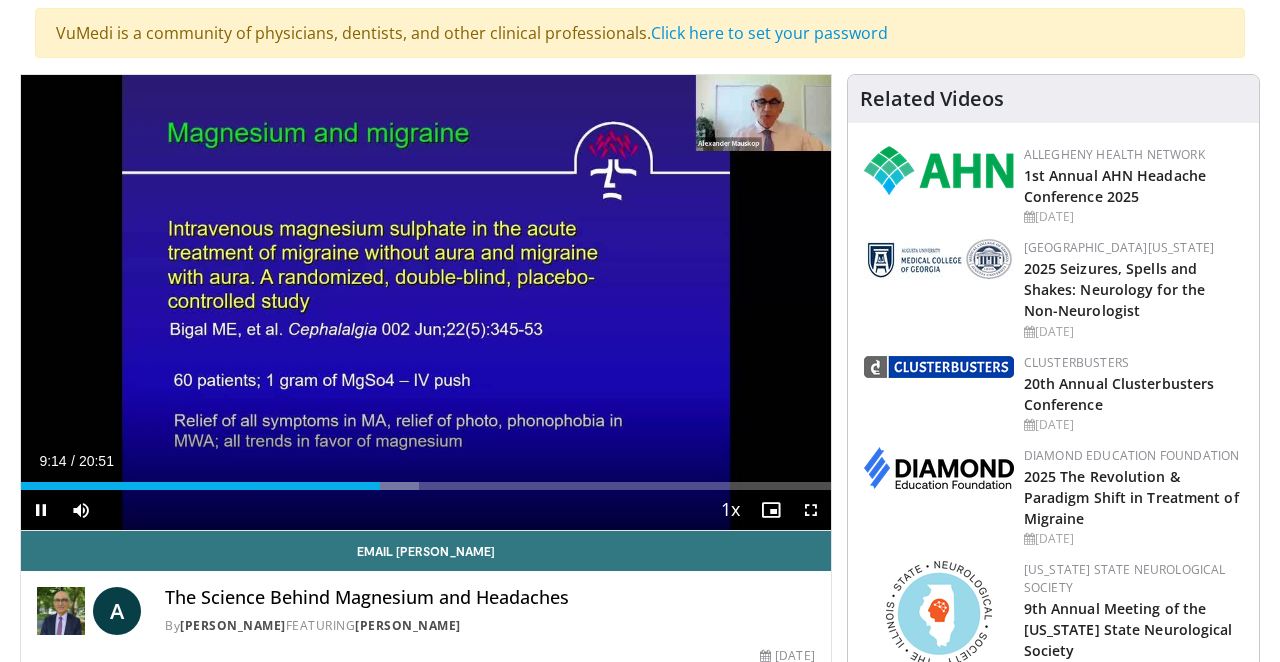 click on "**********" at bounding box center (426, 303) 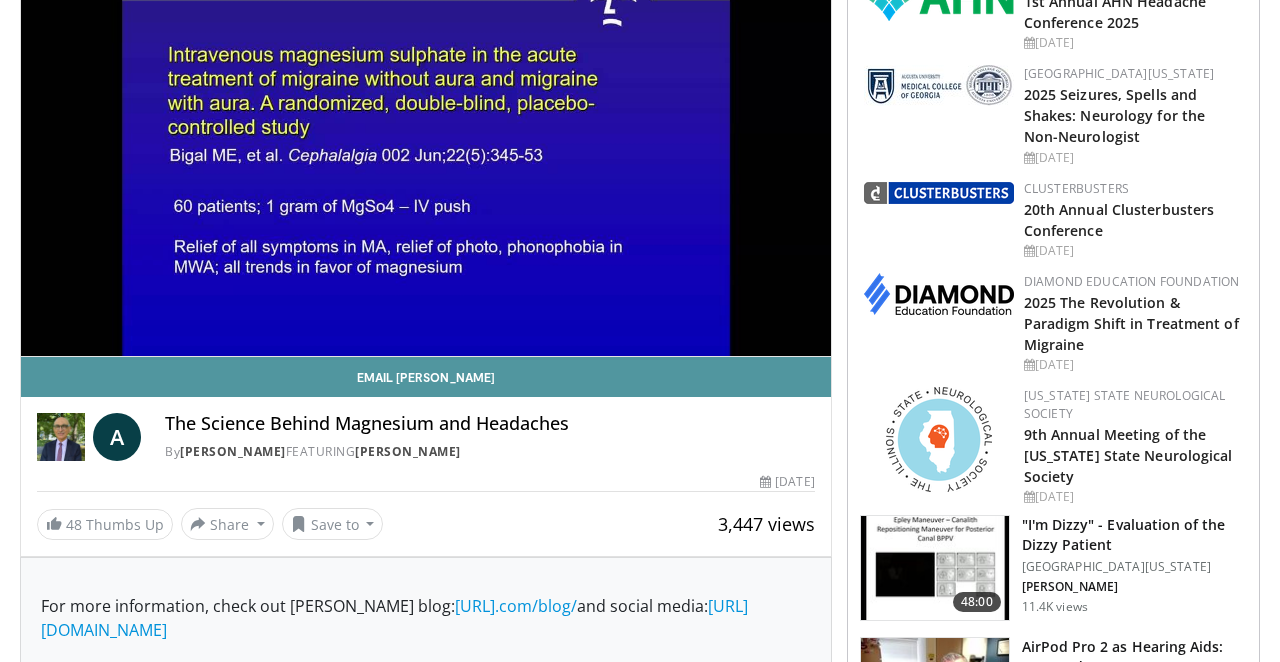 scroll, scrollTop: 321, scrollLeft: 0, axis: vertical 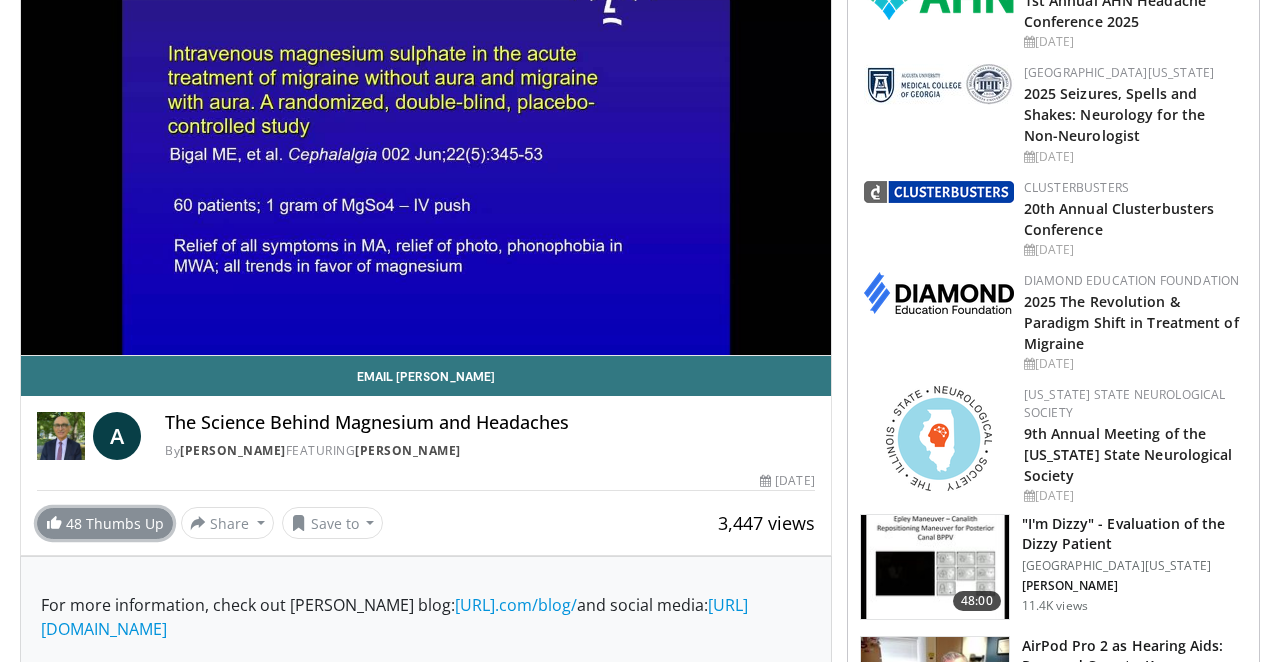 click at bounding box center [54, 522] 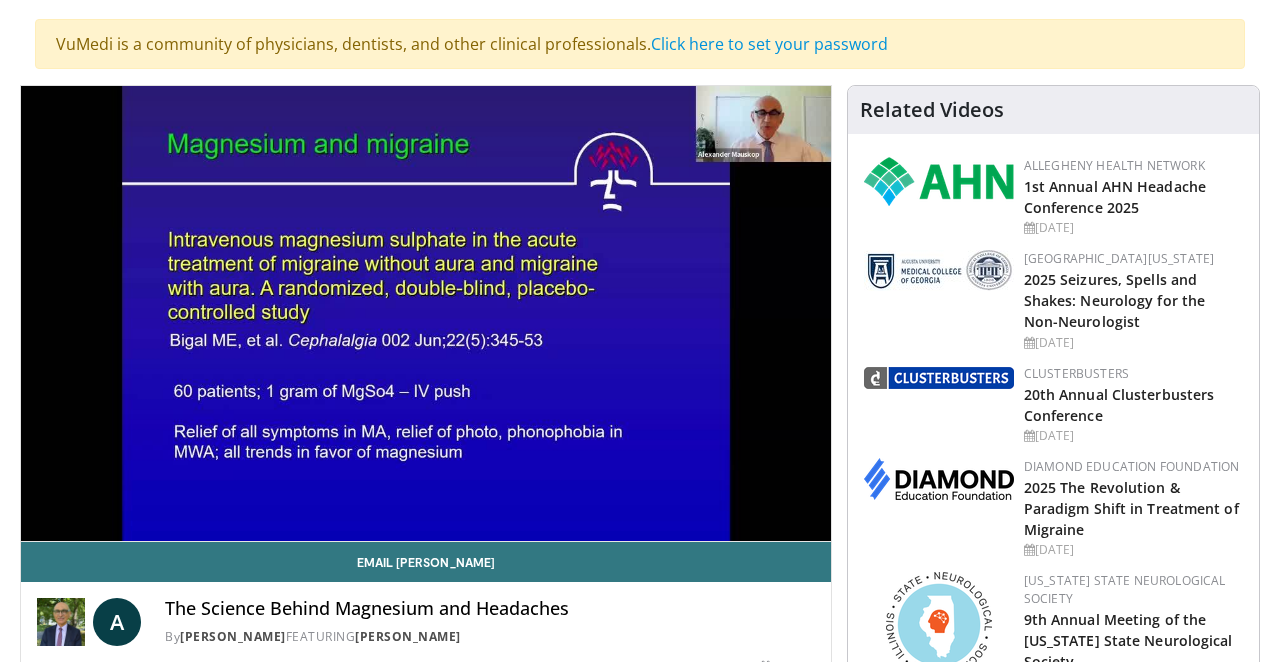 scroll, scrollTop: 158, scrollLeft: 0, axis: vertical 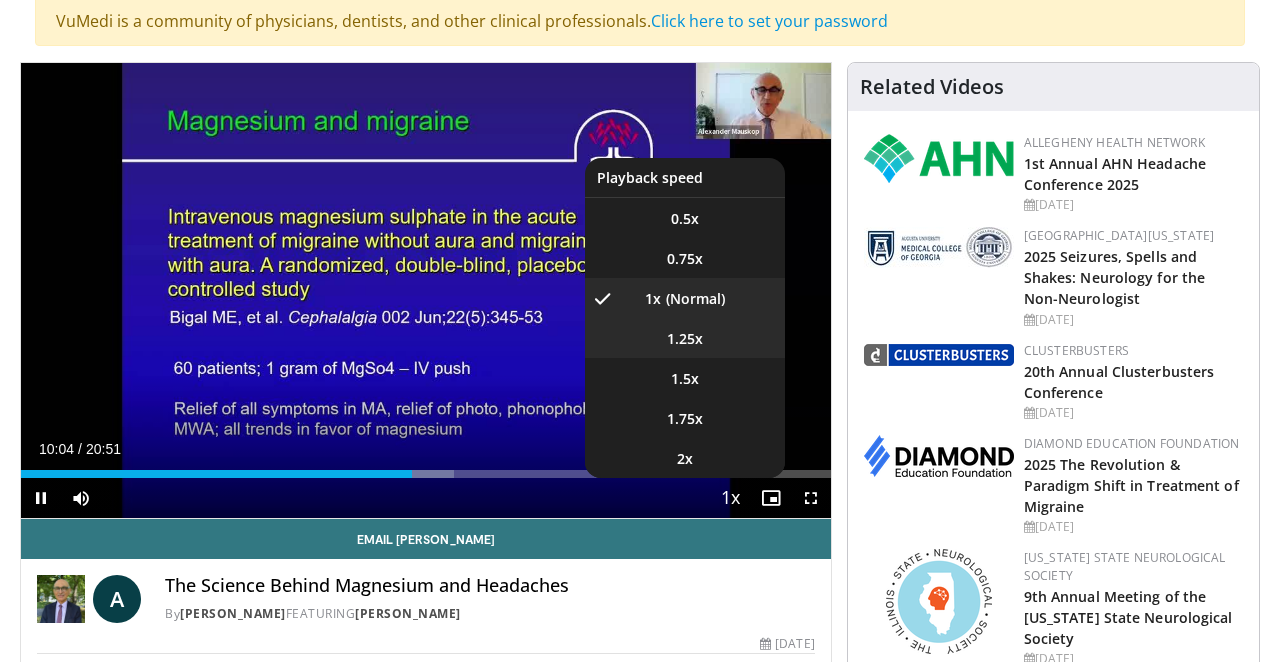 click on "1.25x" at bounding box center (685, 338) 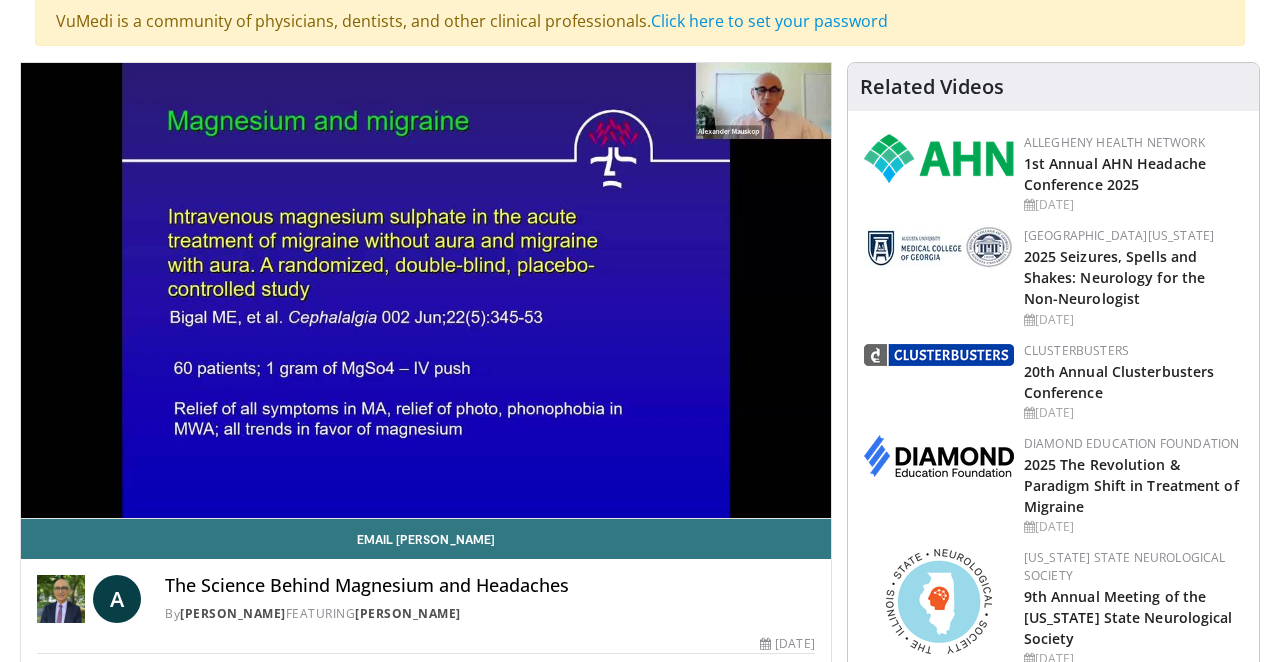 scroll, scrollTop: 182, scrollLeft: 0, axis: vertical 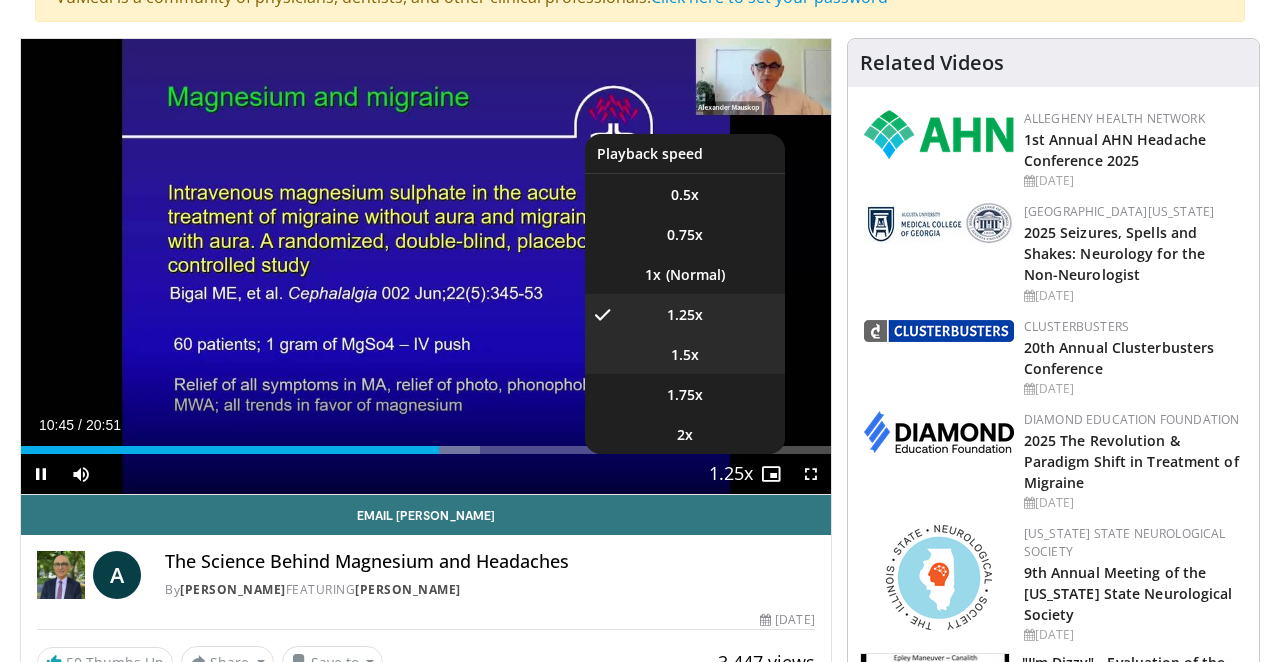 click on "1.5x" at bounding box center (685, 355) 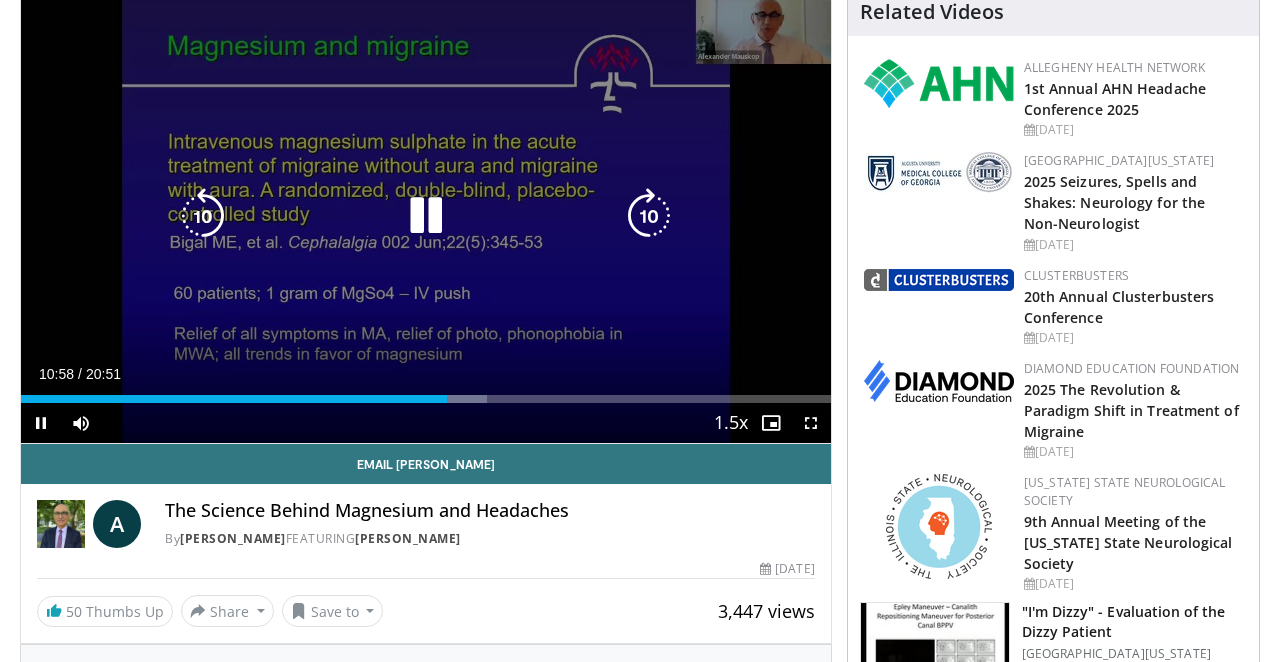 scroll, scrollTop: 232, scrollLeft: 0, axis: vertical 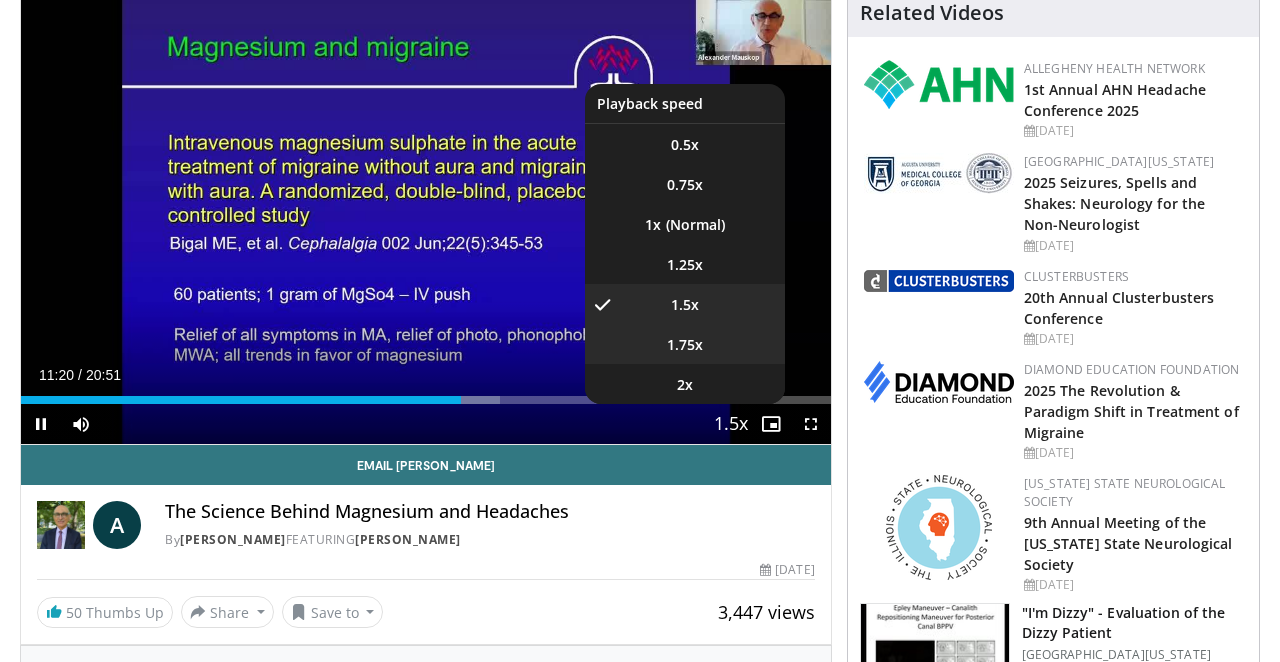 click on "1.75x" at bounding box center [685, 345] 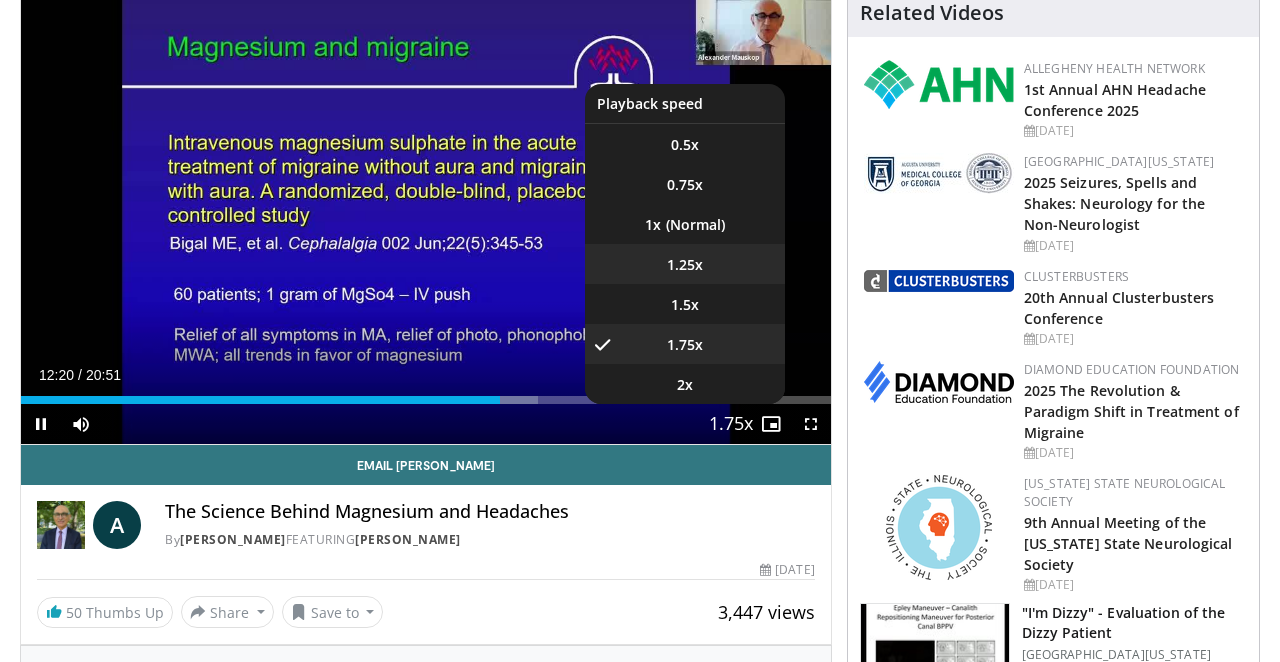 click on "1.25x" at bounding box center (685, 265) 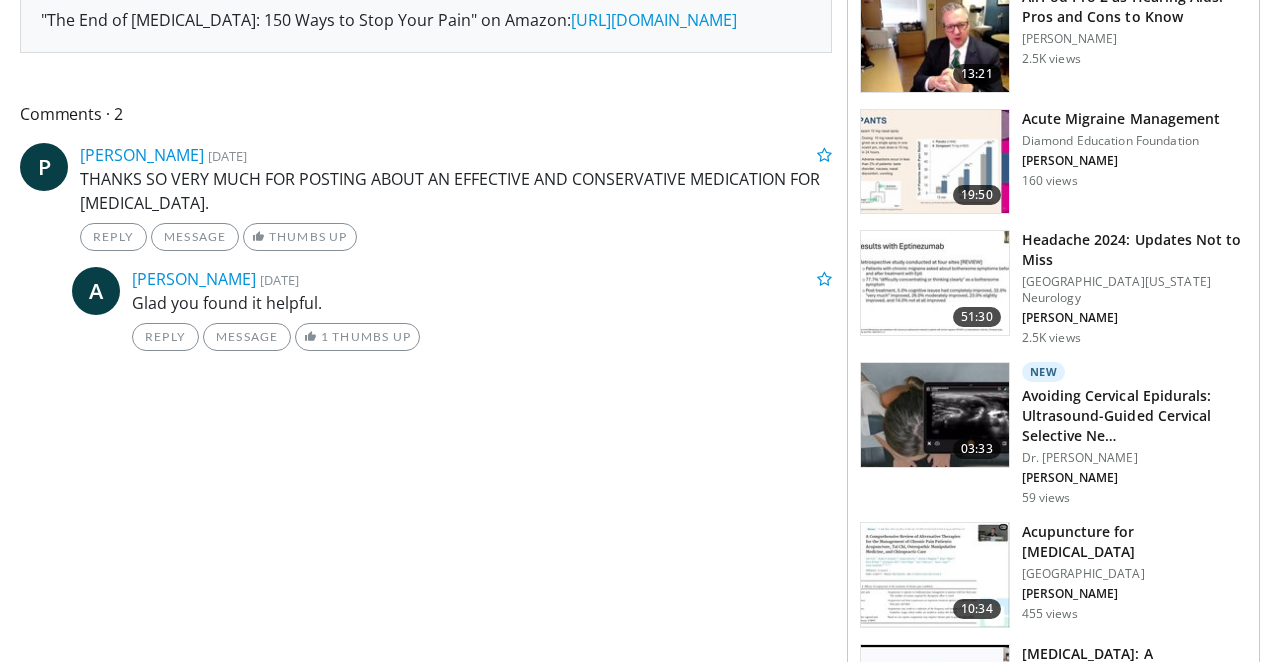 scroll, scrollTop: 733, scrollLeft: 0, axis: vertical 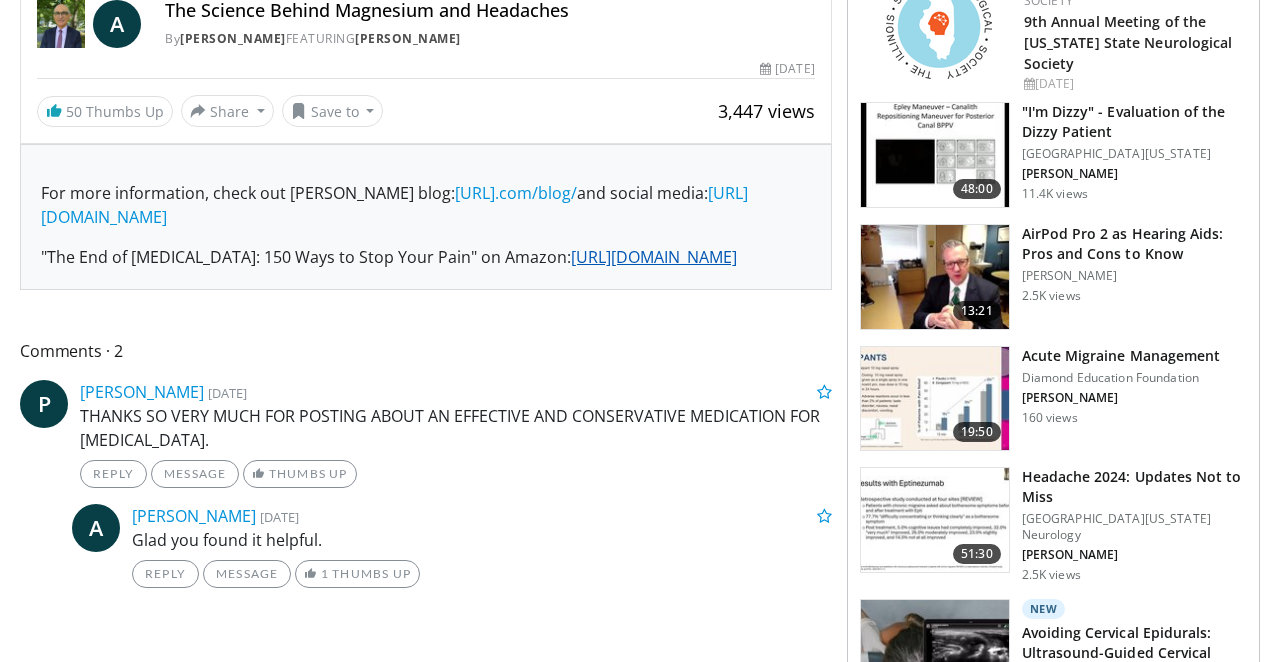click on "[URL][DOMAIN_NAME]" at bounding box center (654, 257) 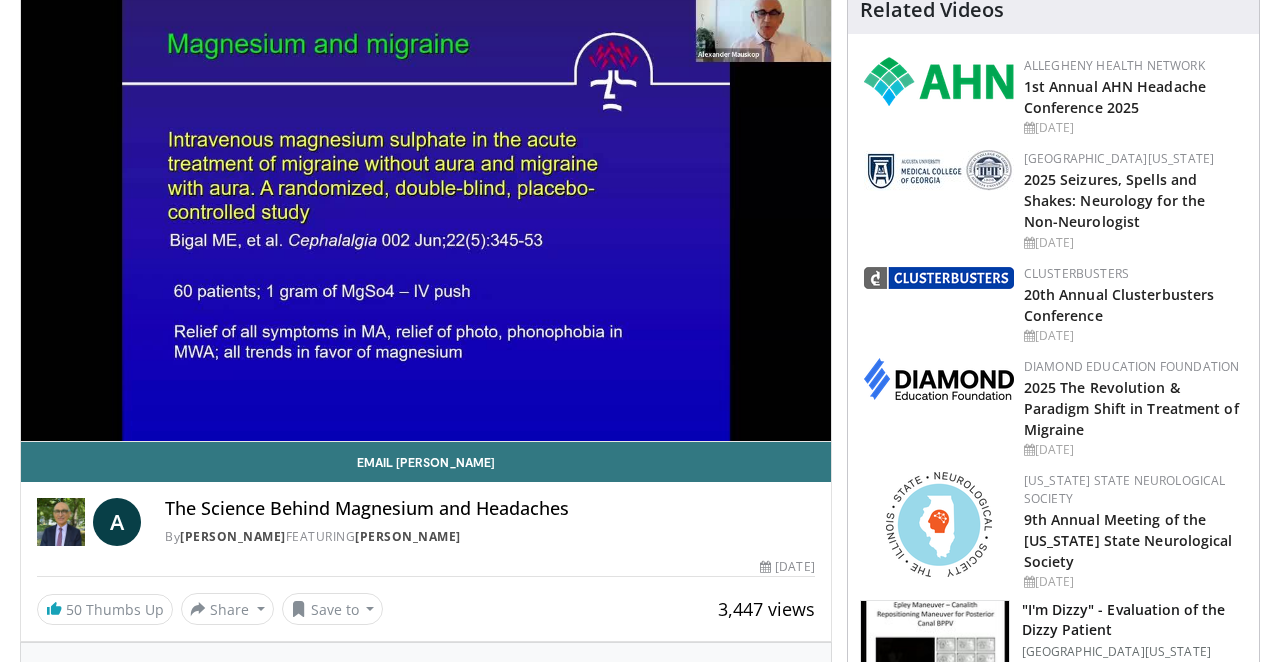 scroll, scrollTop: 244, scrollLeft: 0, axis: vertical 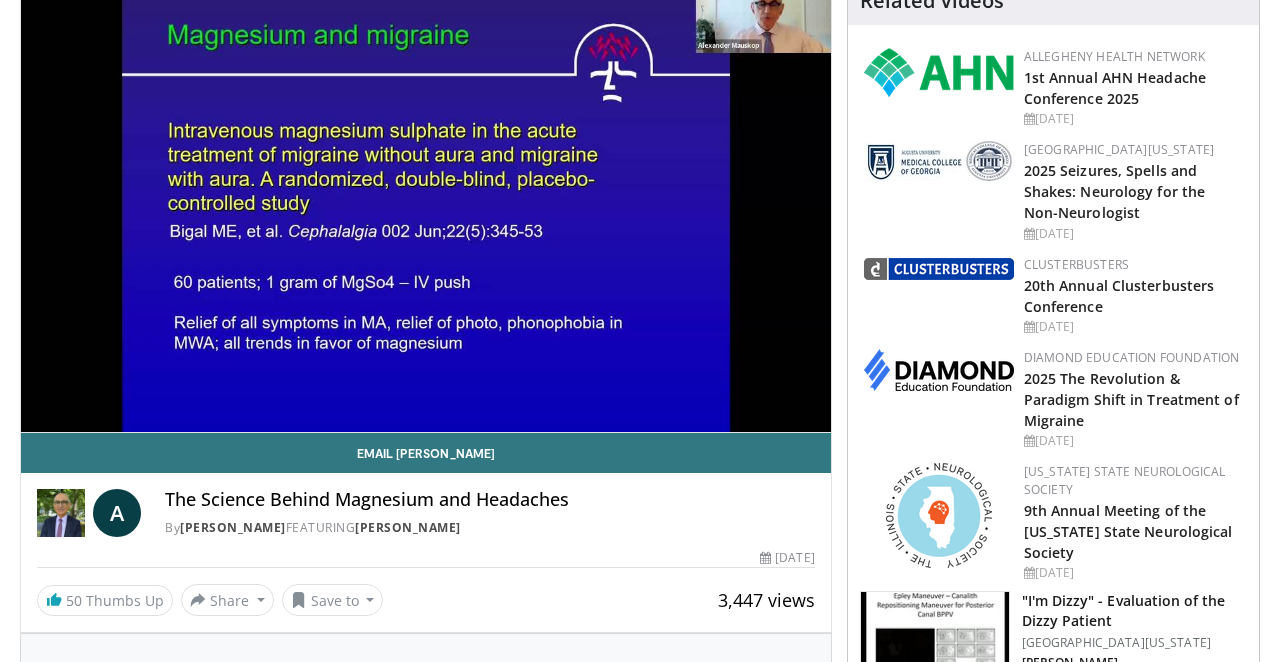 click on "10 seconds
Tap to unmute" at bounding box center [426, 204] 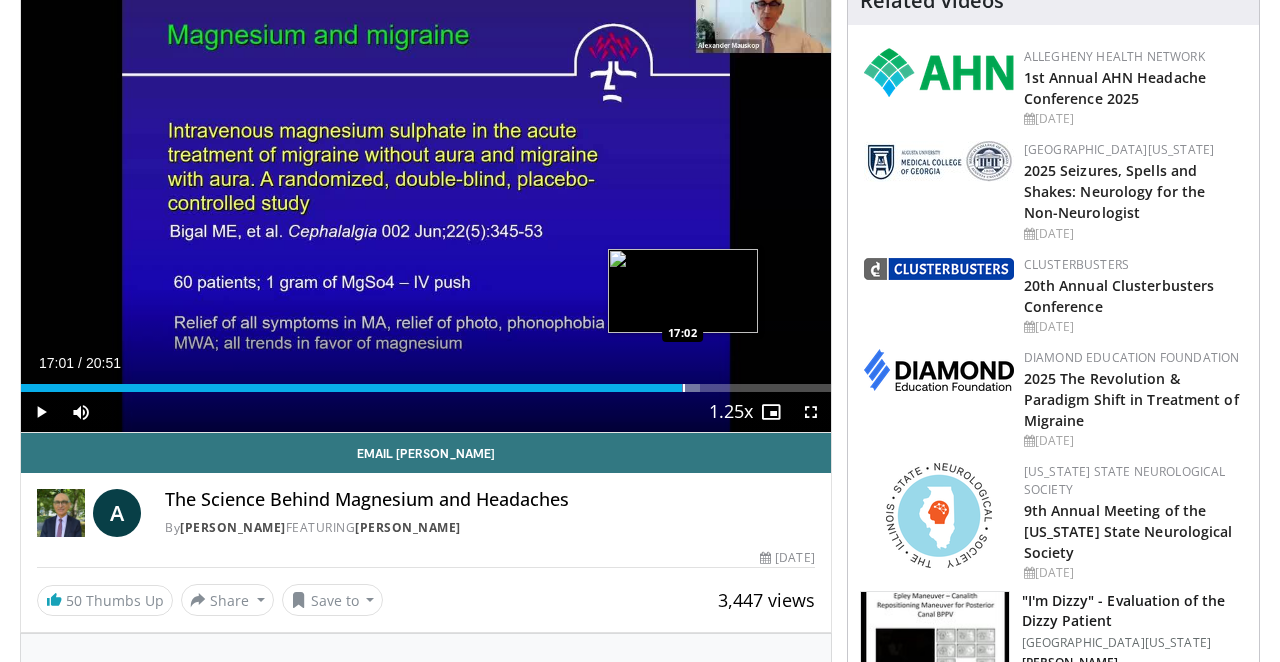 click at bounding box center [668, 388] 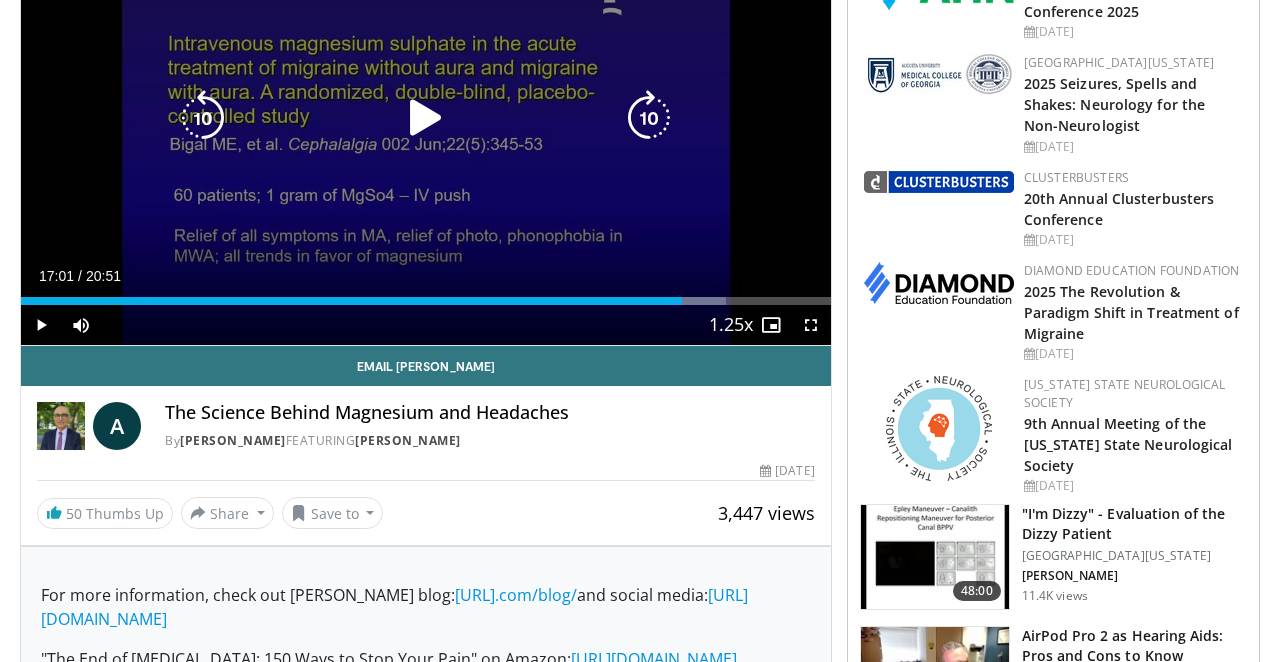 scroll, scrollTop: 337, scrollLeft: 0, axis: vertical 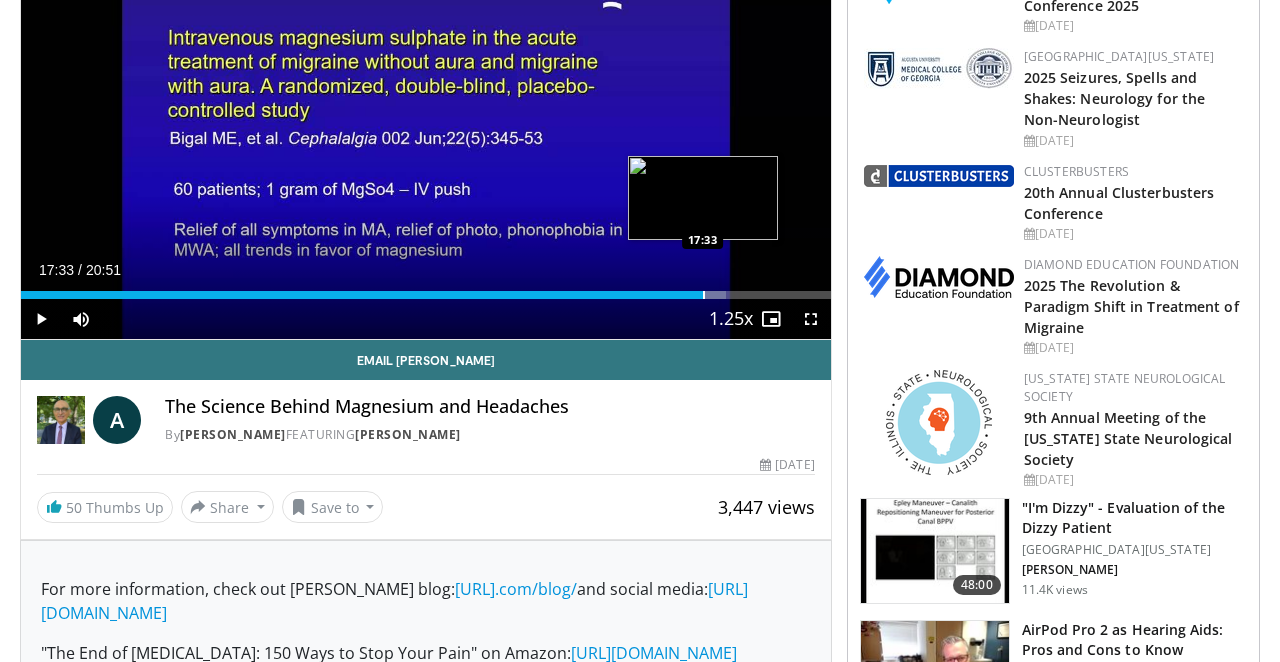 click at bounding box center [704, 295] 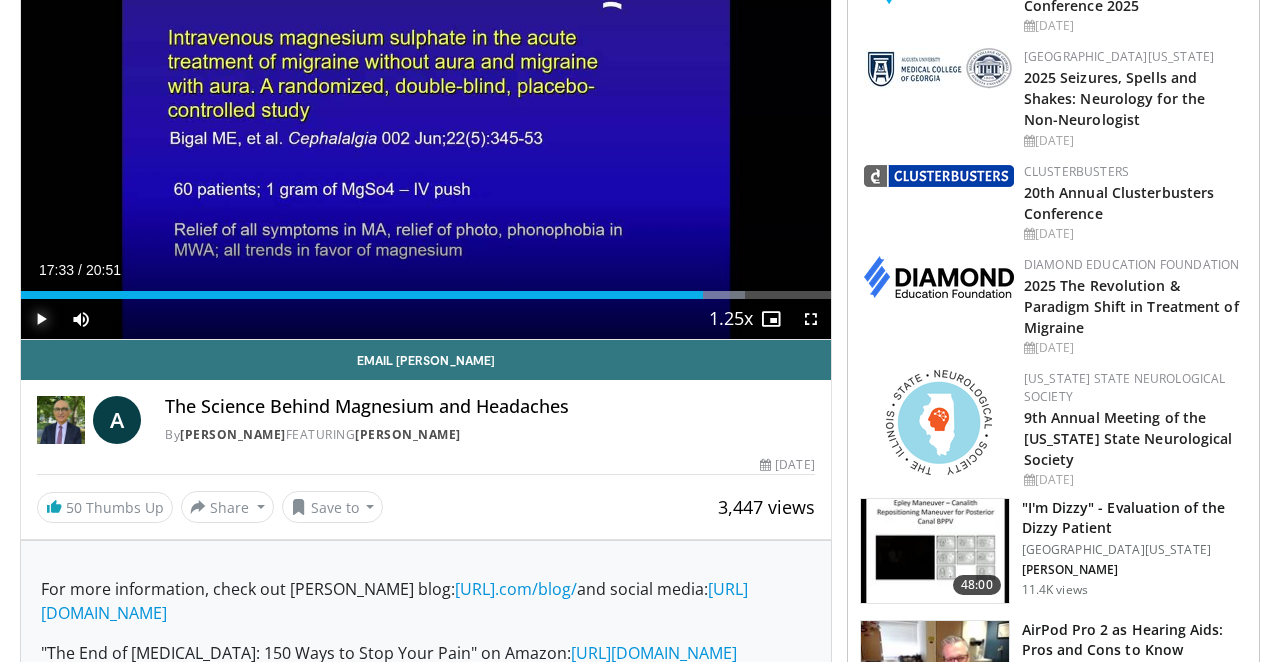 click at bounding box center (41, 319) 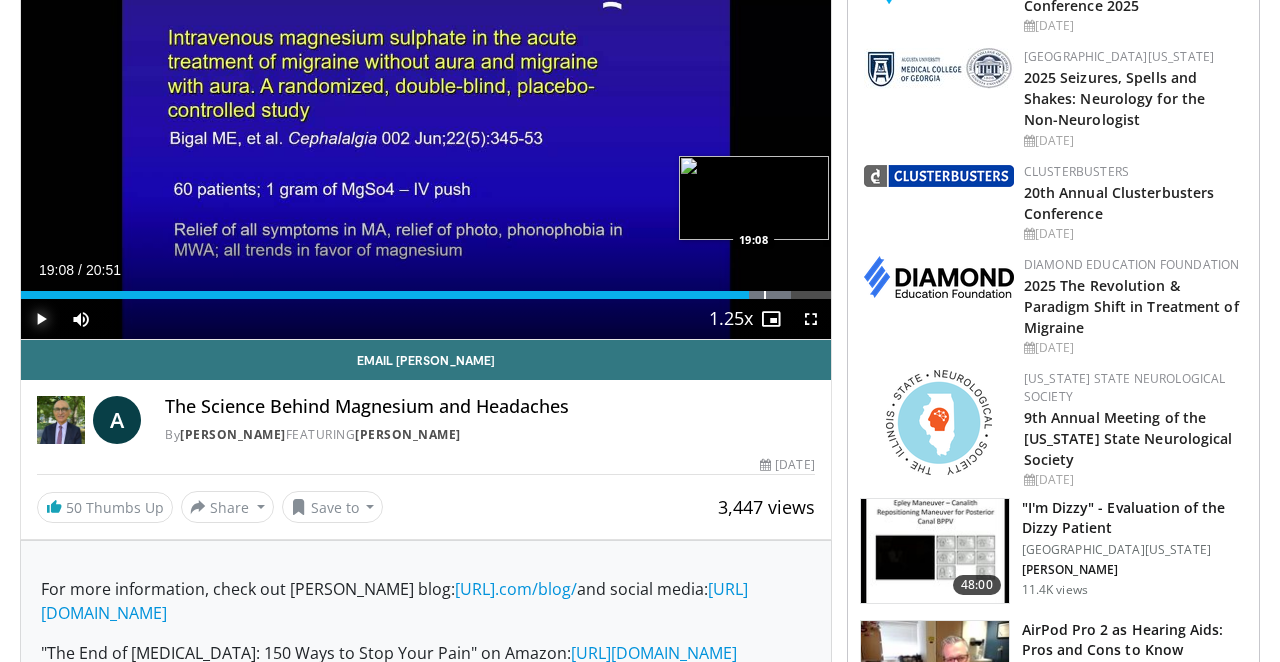 click at bounding box center (765, 295) 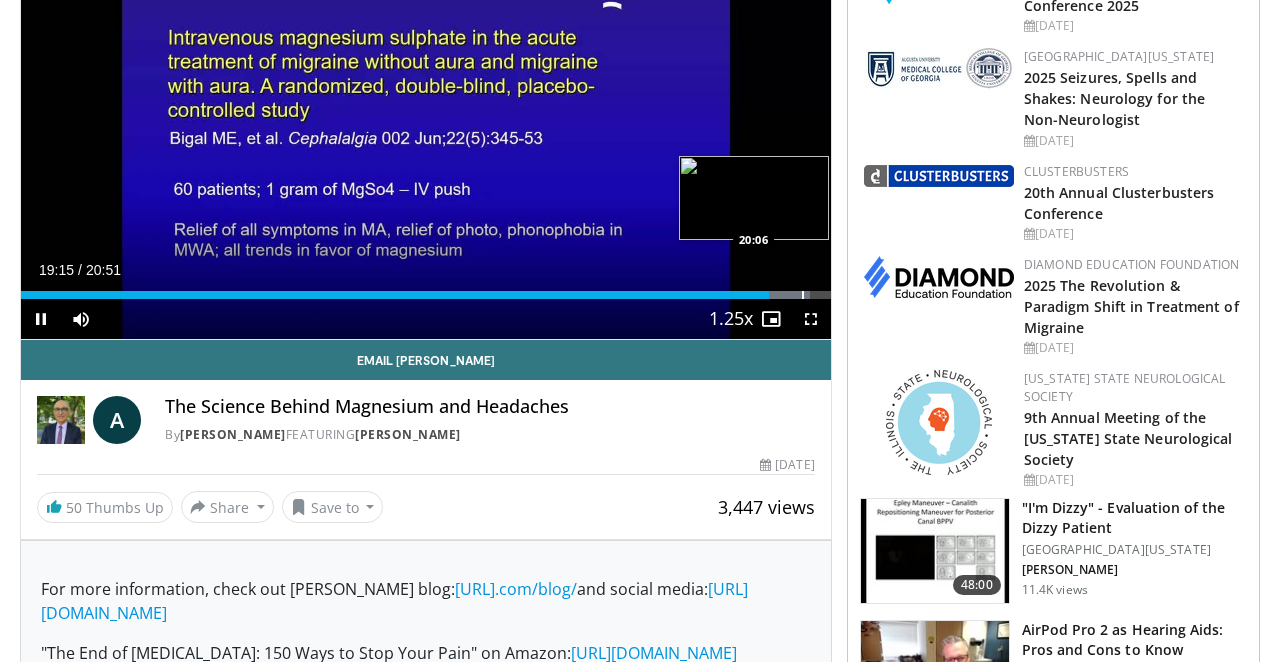 click on "**********" at bounding box center (426, 112) 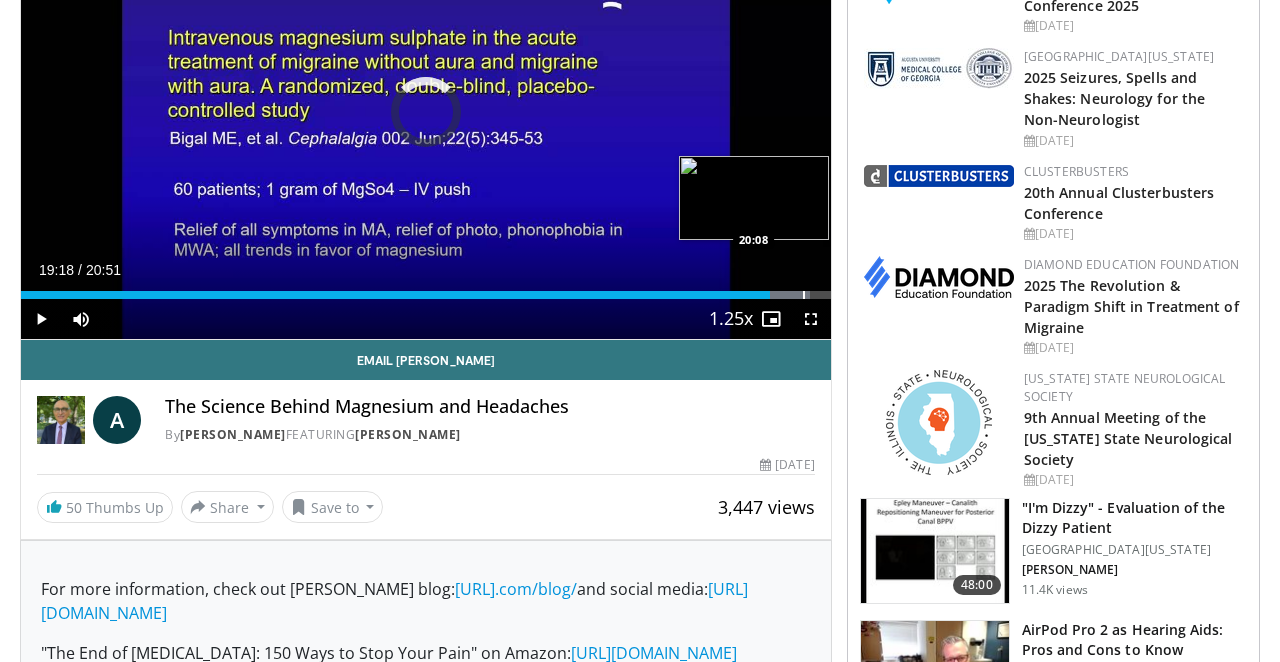 click at bounding box center [804, 295] 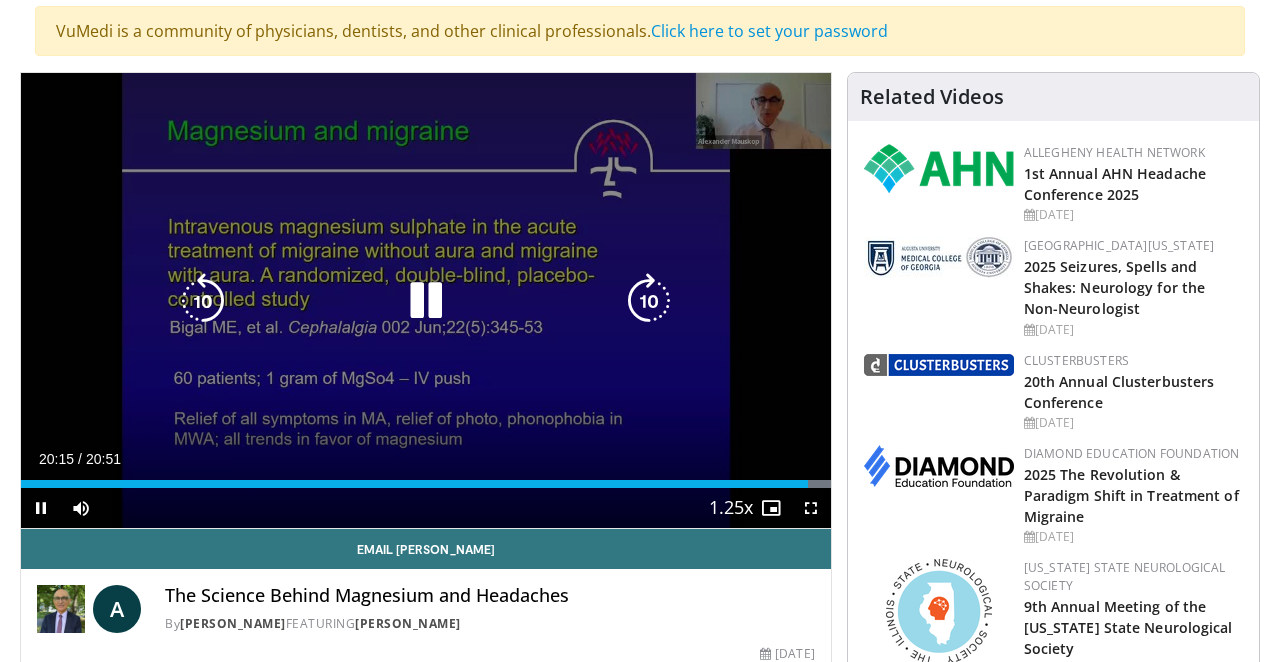 scroll, scrollTop: 0, scrollLeft: 0, axis: both 